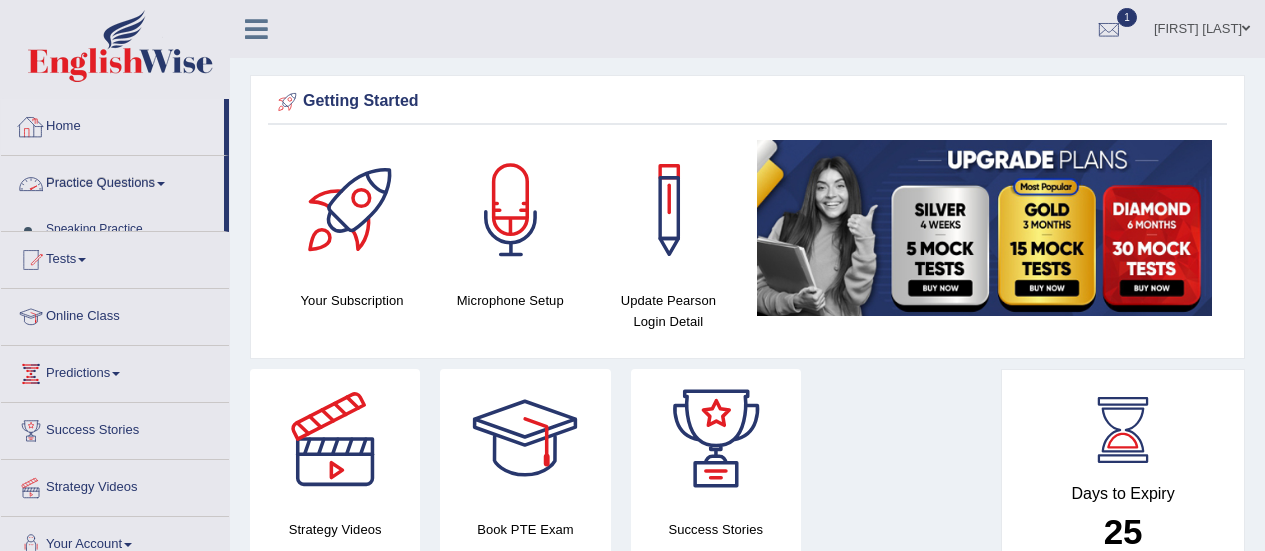 scroll, scrollTop: 0, scrollLeft: 0, axis: both 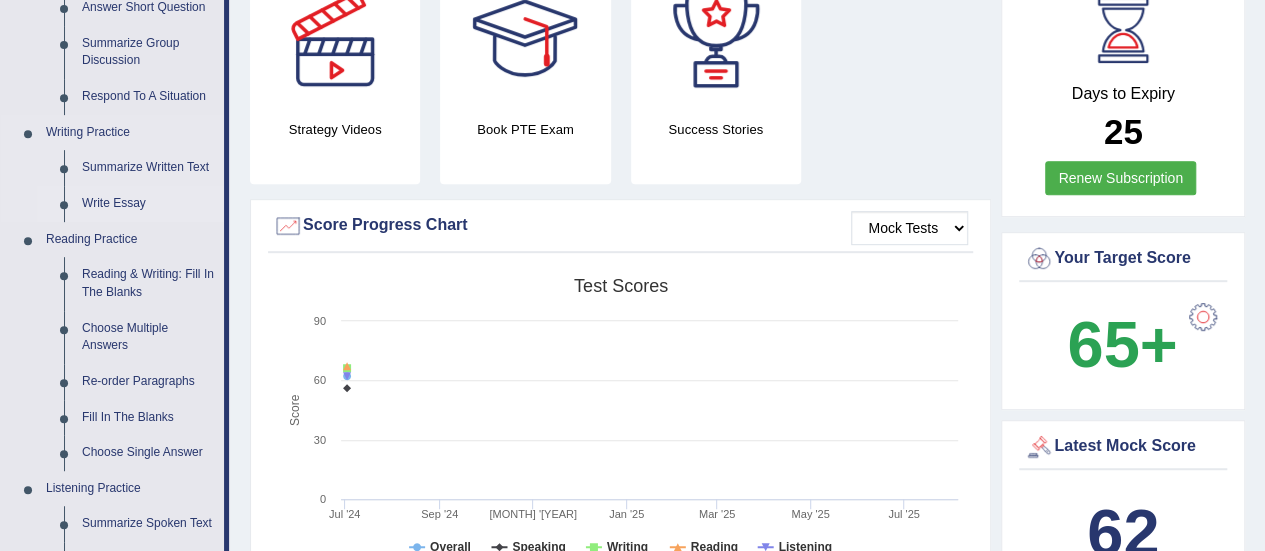 click on "Write Essay" at bounding box center [148, 204] 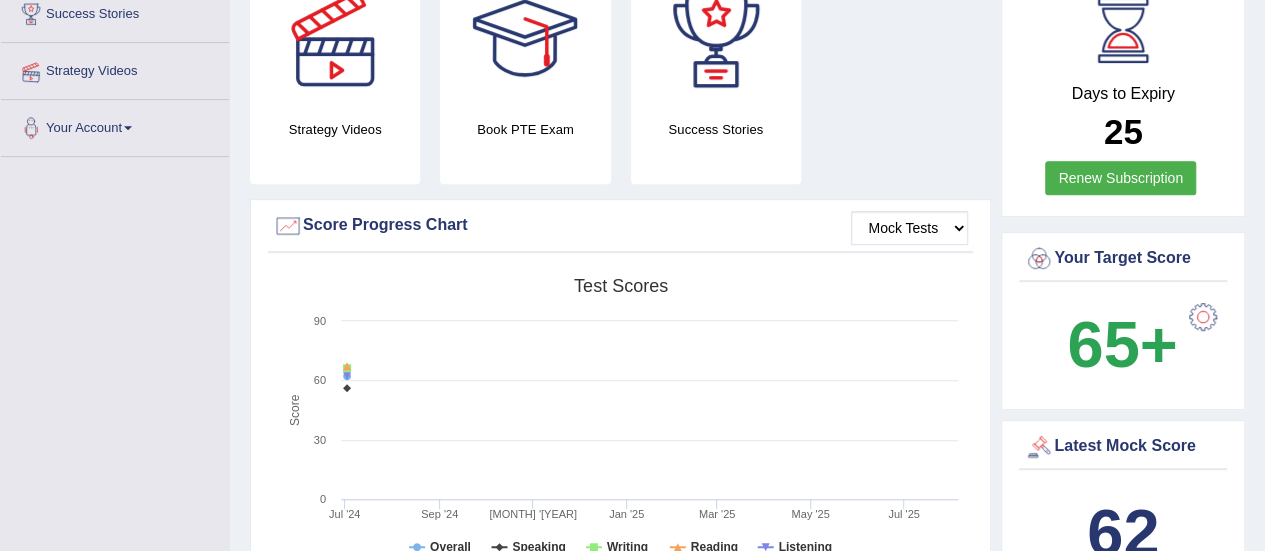 scroll, scrollTop: 438, scrollLeft: 0, axis: vertical 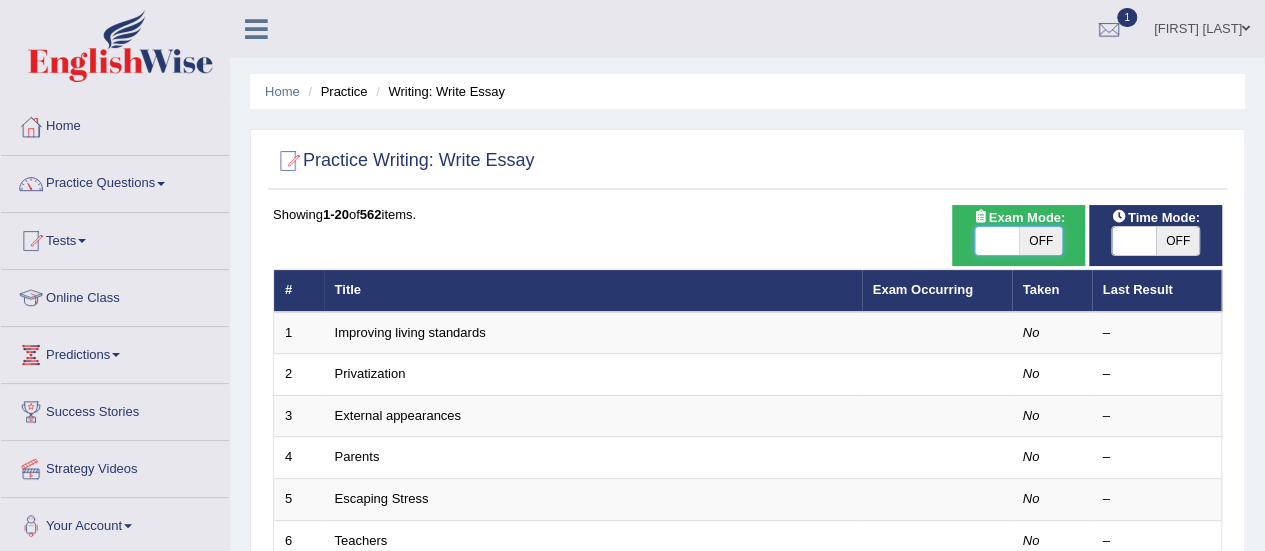 checkbox on "true" 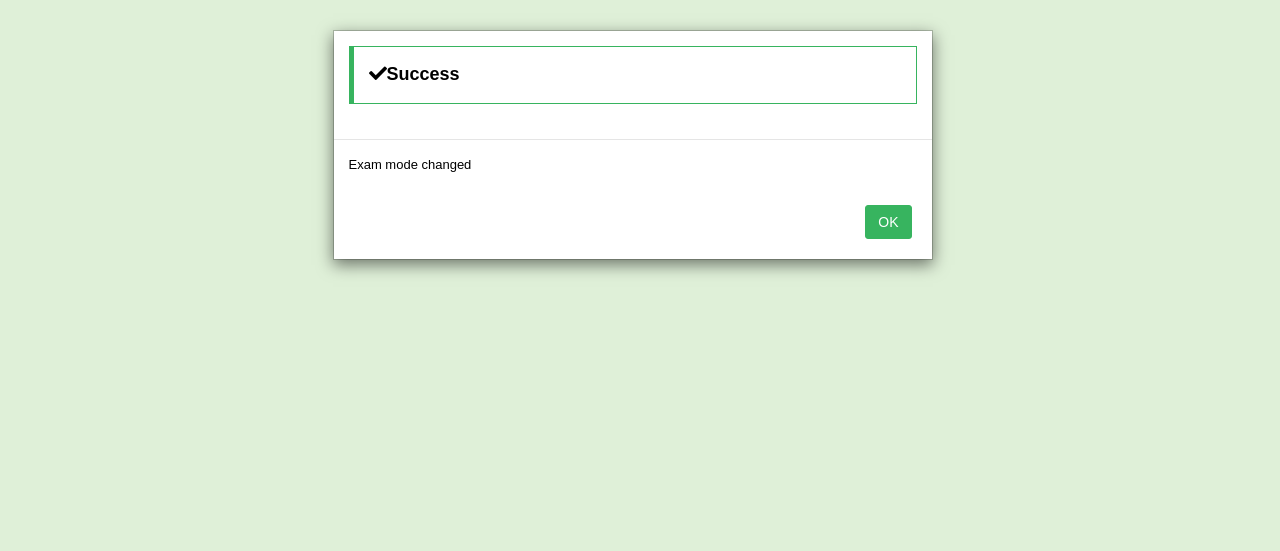 click on "OK" at bounding box center [888, 222] 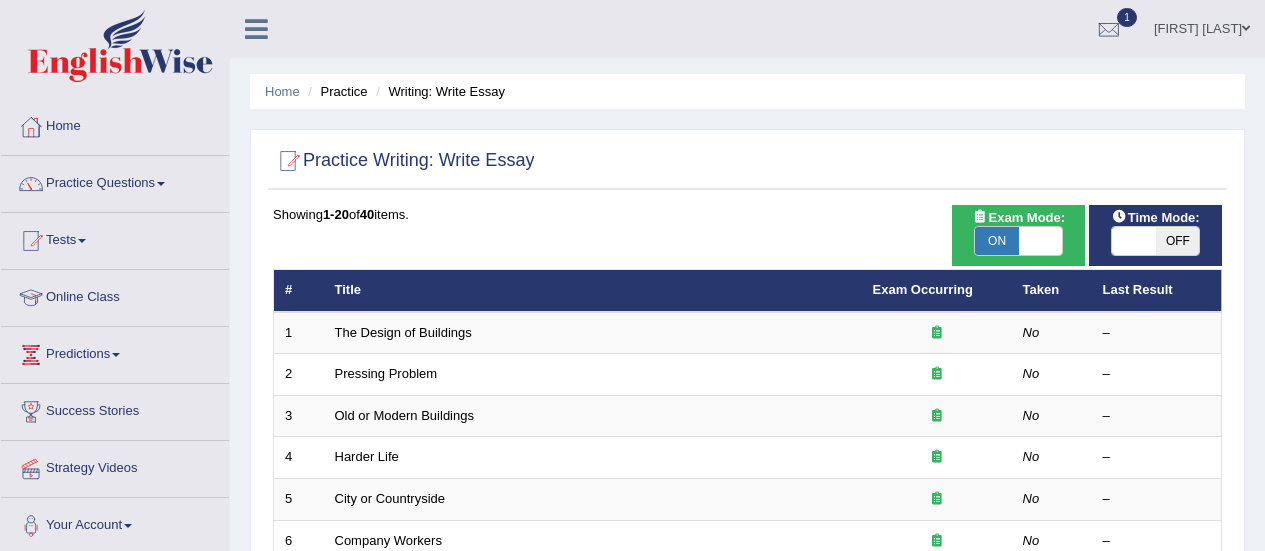 scroll, scrollTop: 0, scrollLeft: 0, axis: both 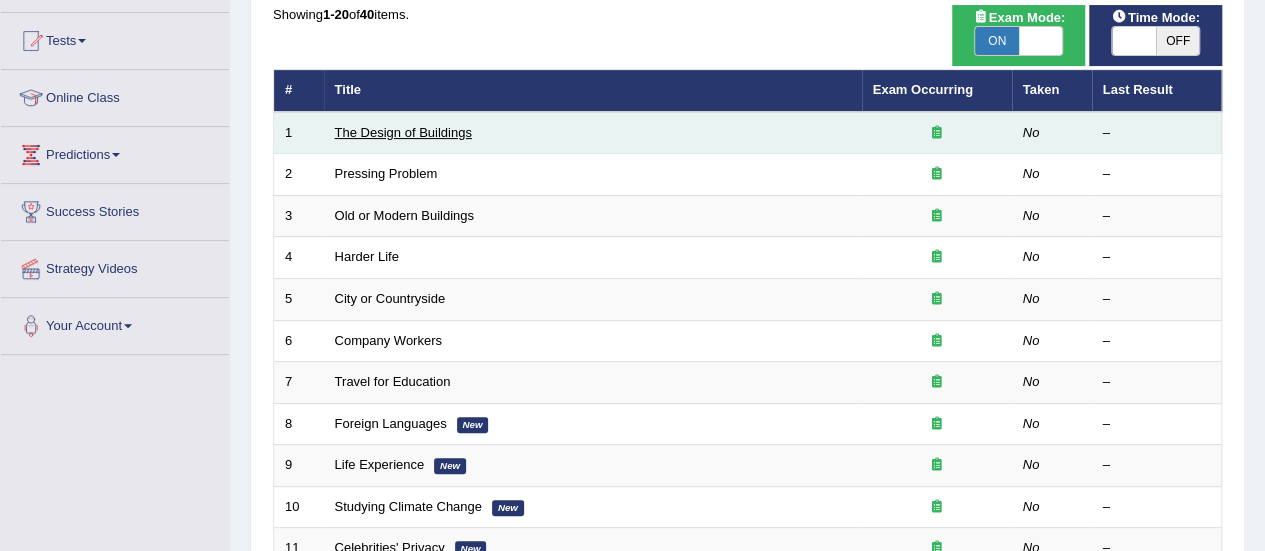 click on "The Design of Buildings" at bounding box center [403, 132] 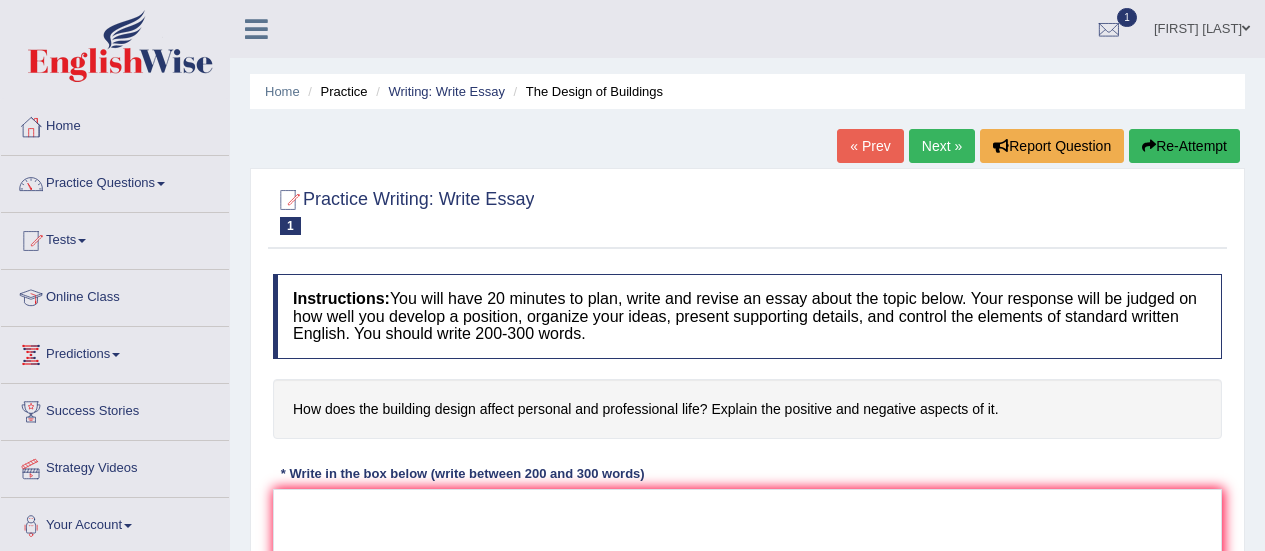 scroll, scrollTop: 200, scrollLeft: 0, axis: vertical 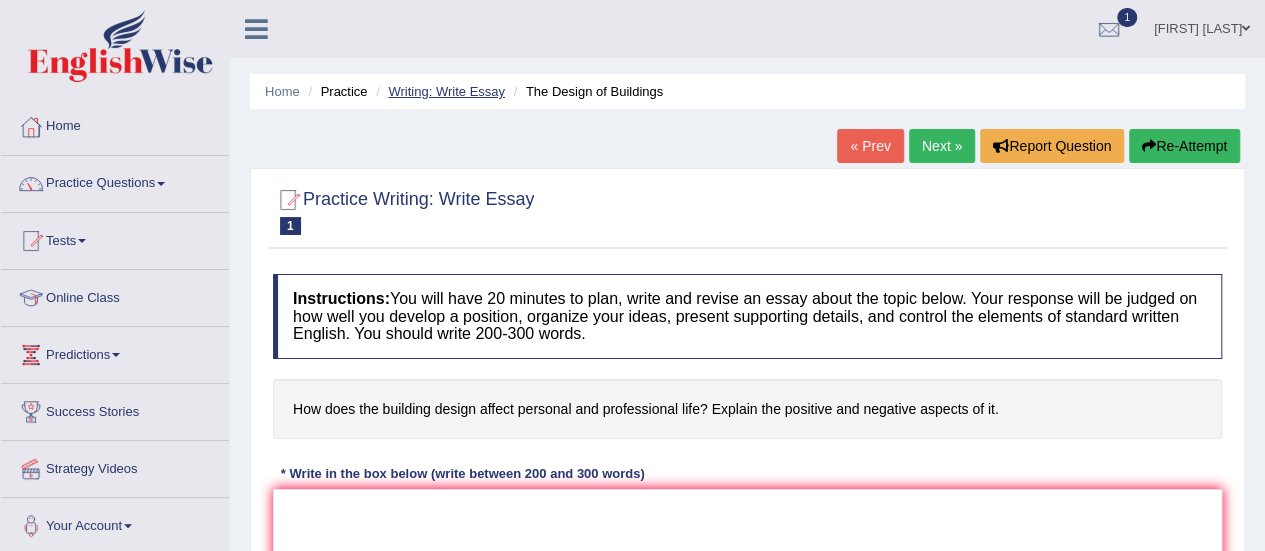 click on "Writing: Write Essay" at bounding box center [446, 91] 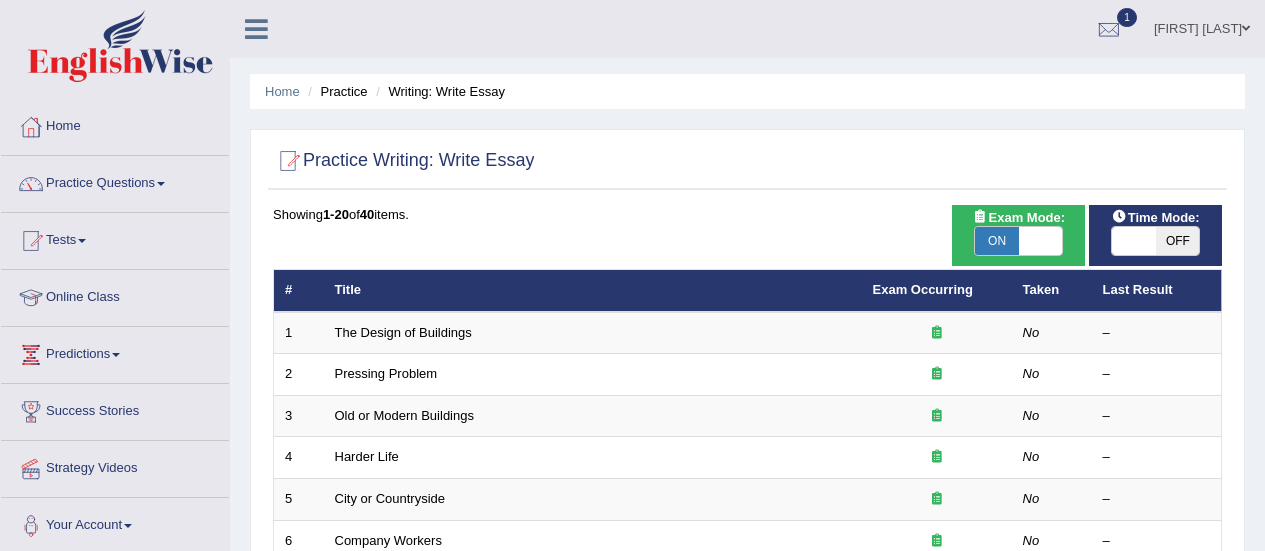 scroll, scrollTop: 0, scrollLeft: 0, axis: both 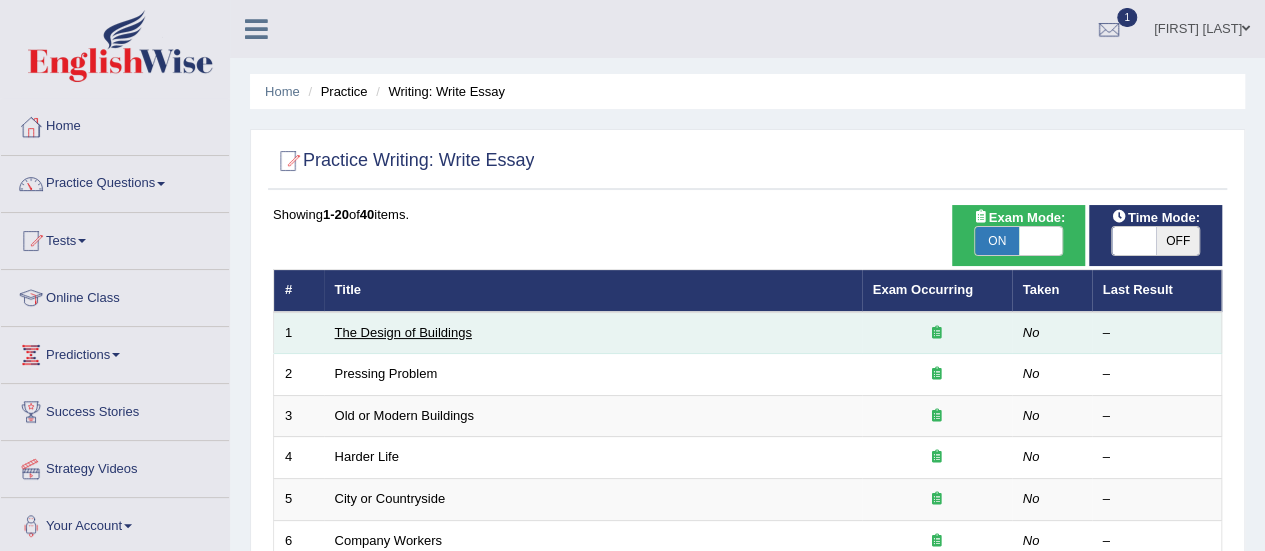 click on "The Design of Buildings" at bounding box center (403, 332) 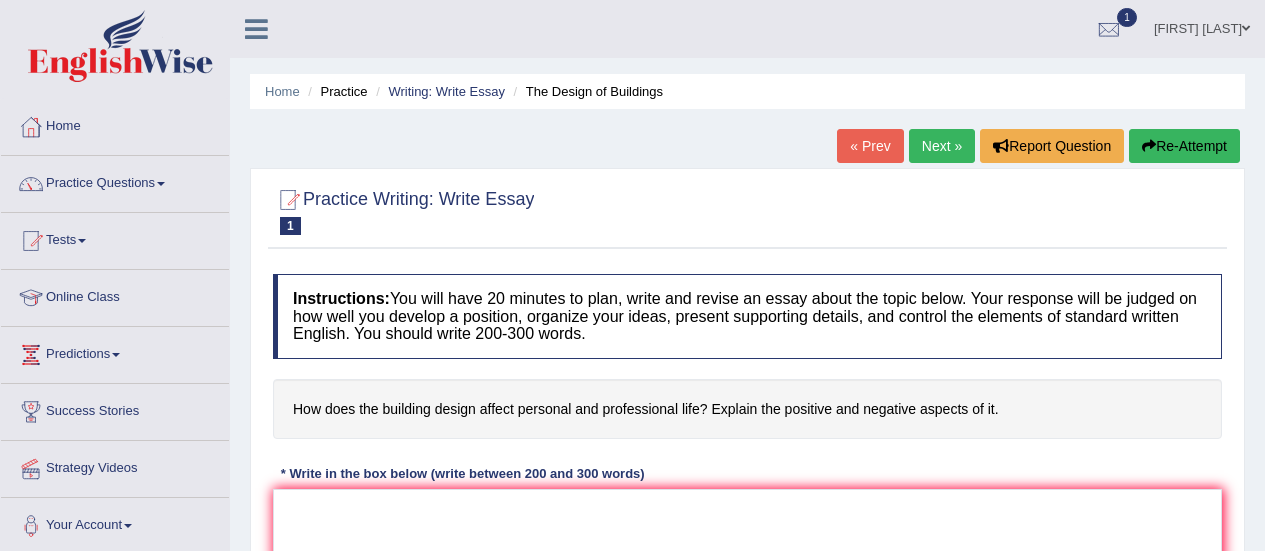 scroll, scrollTop: 0, scrollLeft: 0, axis: both 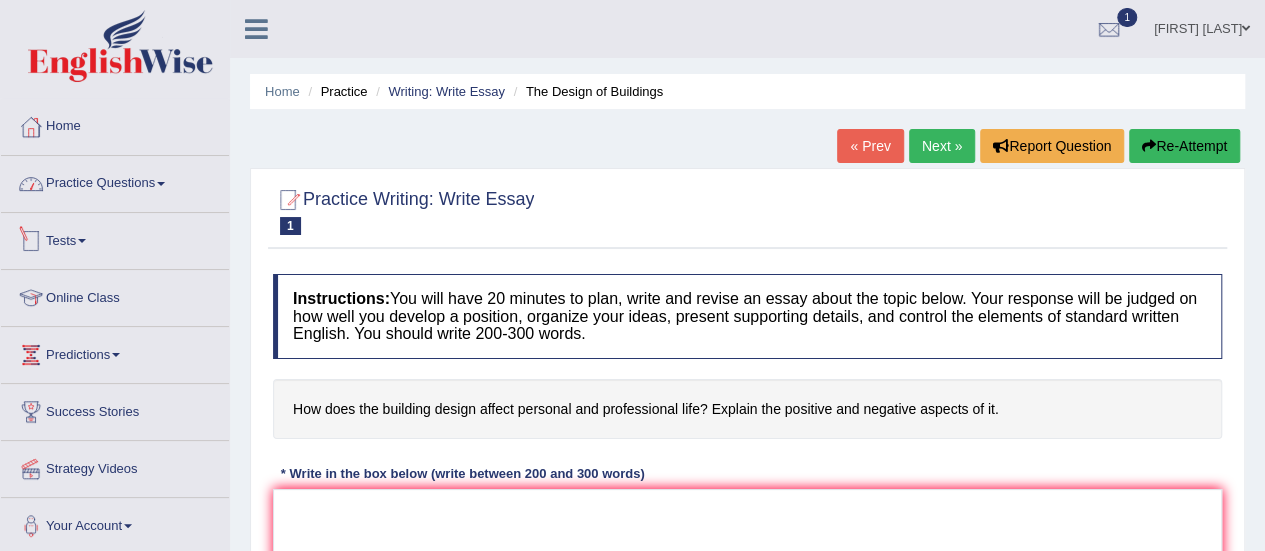 click on "Practice Questions" at bounding box center (115, 181) 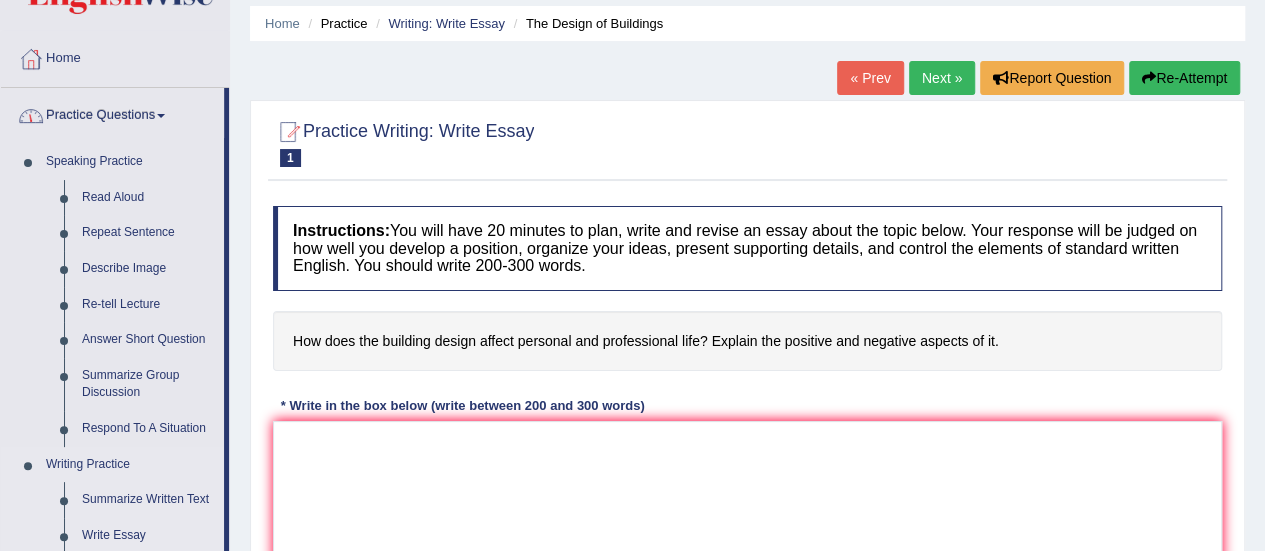 scroll, scrollTop: 100, scrollLeft: 0, axis: vertical 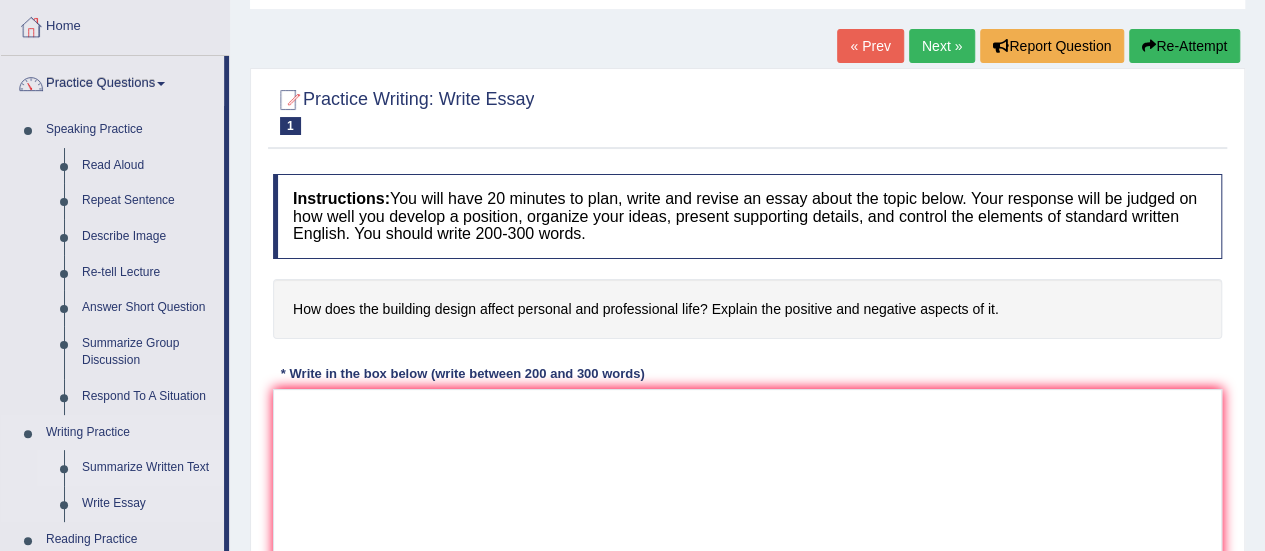 click on "Summarize Written Text" at bounding box center (148, 468) 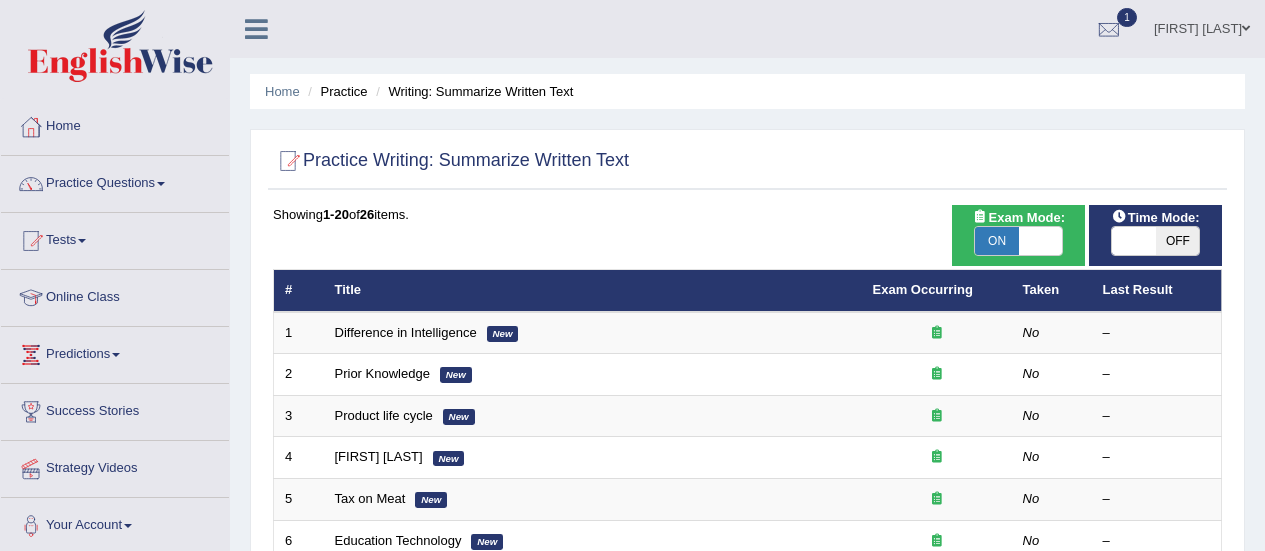 scroll, scrollTop: 0, scrollLeft: 0, axis: both 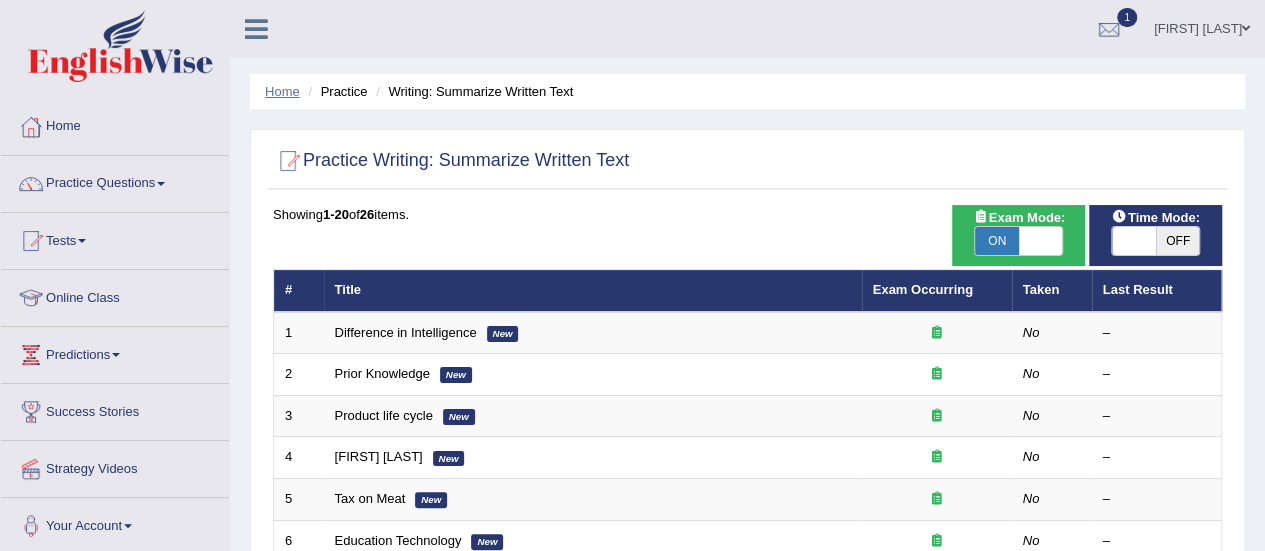 click on "Home" at bounding box center [282, 91] 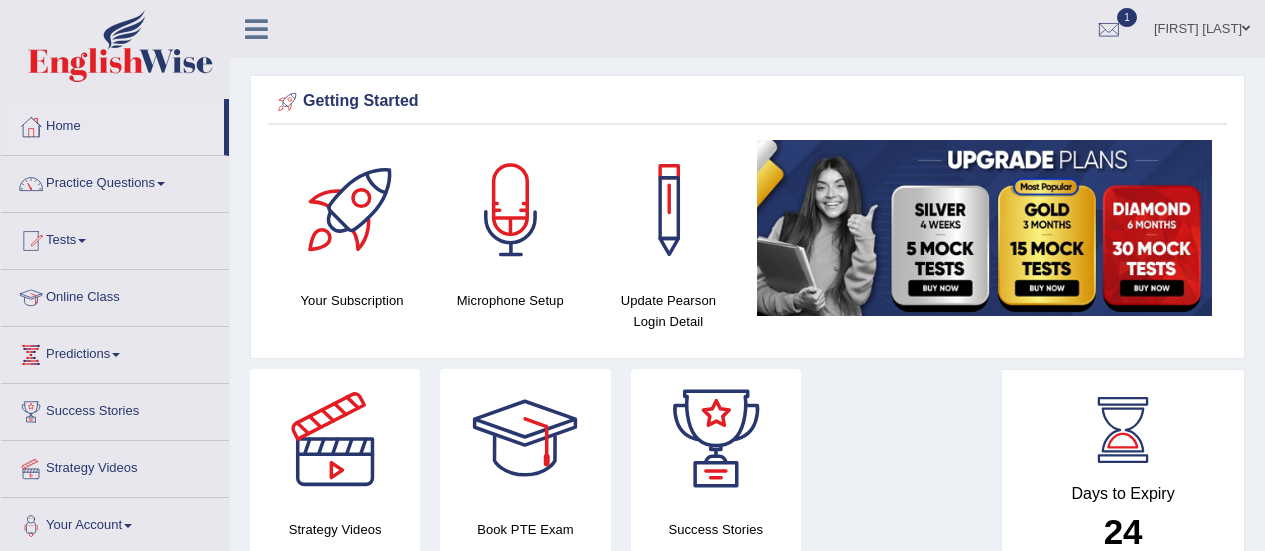 scroll, scrollTop: 0, scrollLeft: 0, axis: both 